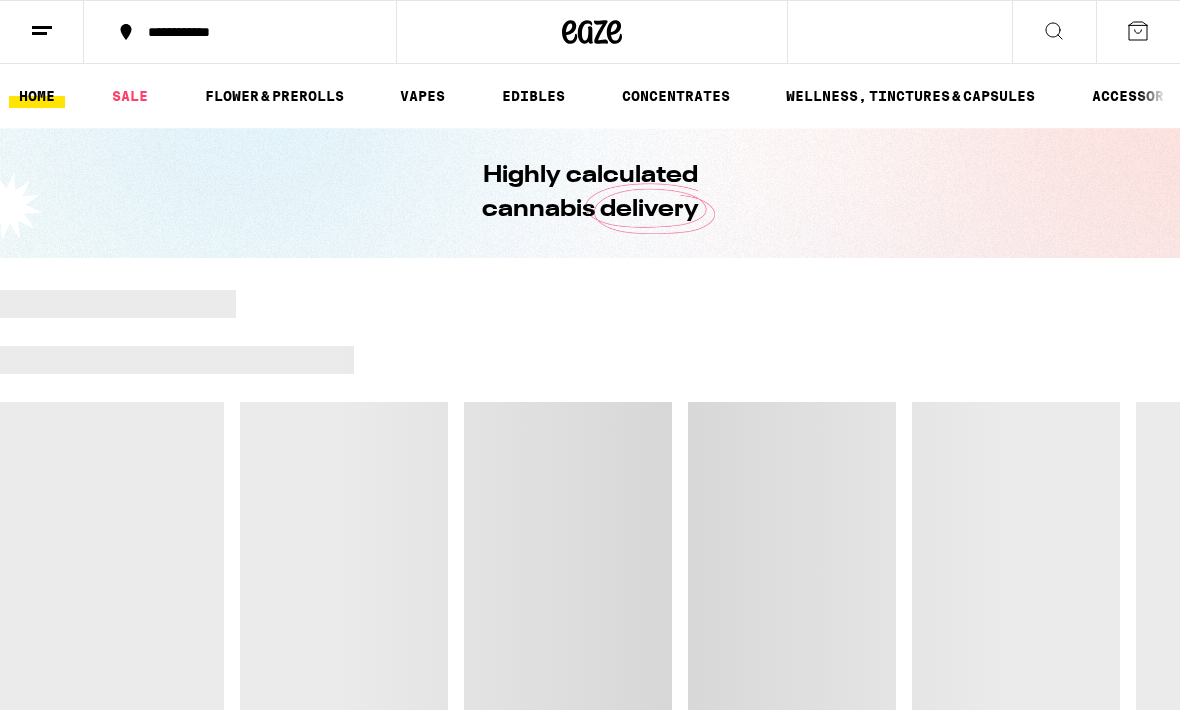 scroll, scrollTop: 97, scrollLeft: 0, axis: vertical 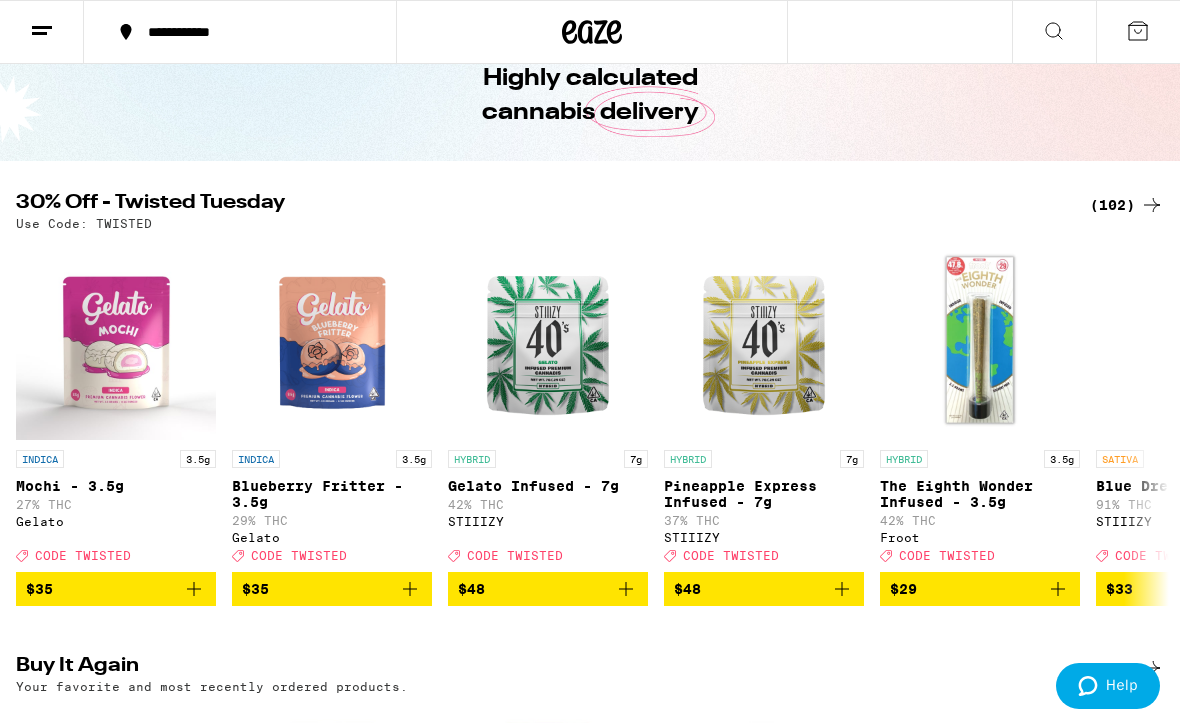 click on "(102)" at bounding box center [1127, 205] 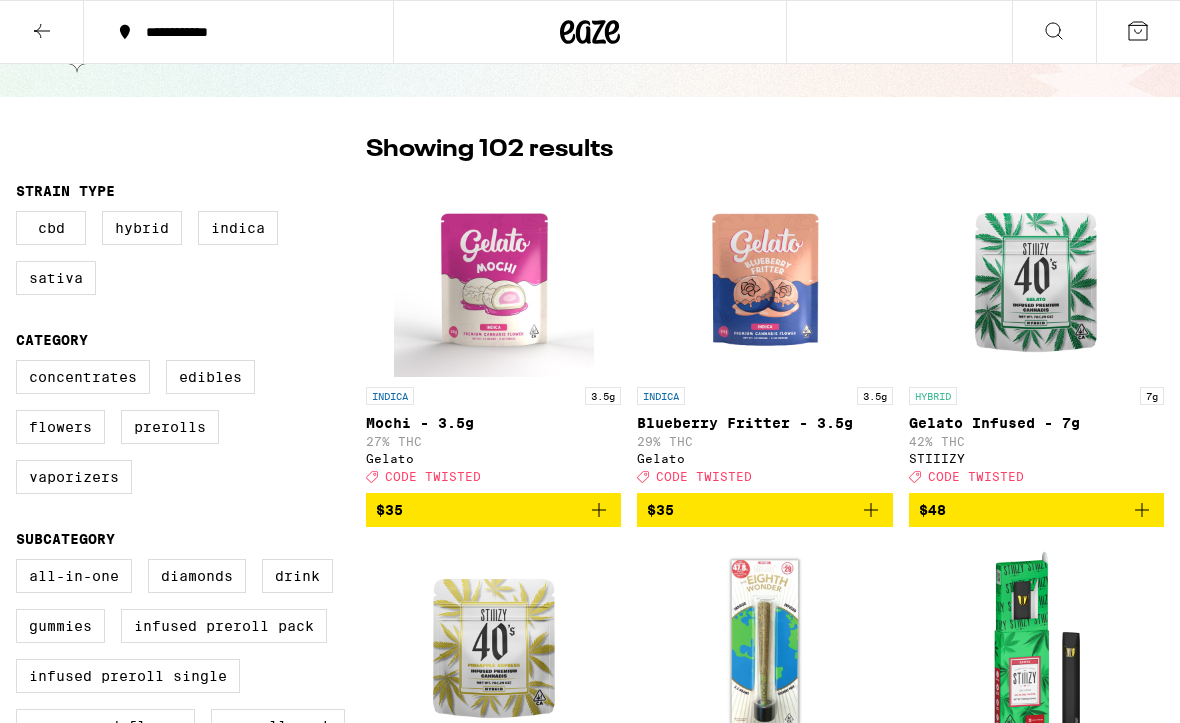 scroll, scrollTop: 0, scrollLeft: 0, axis: both 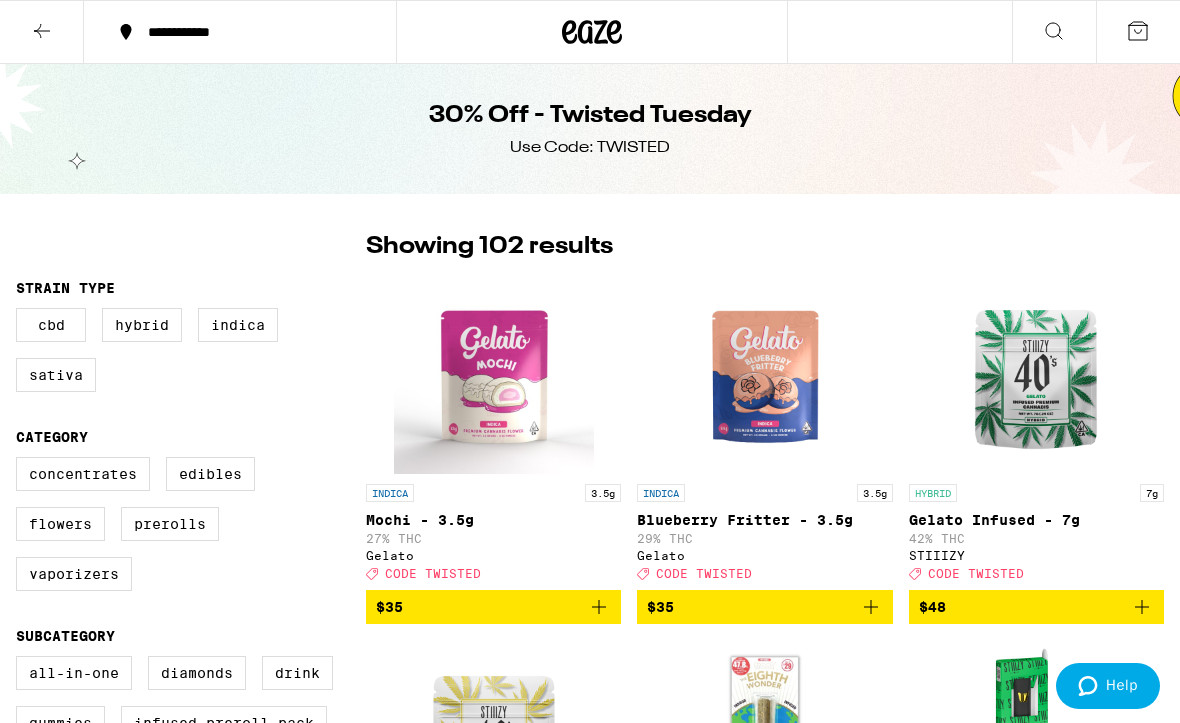 click on "Indica" at bounding box center (238, 325) 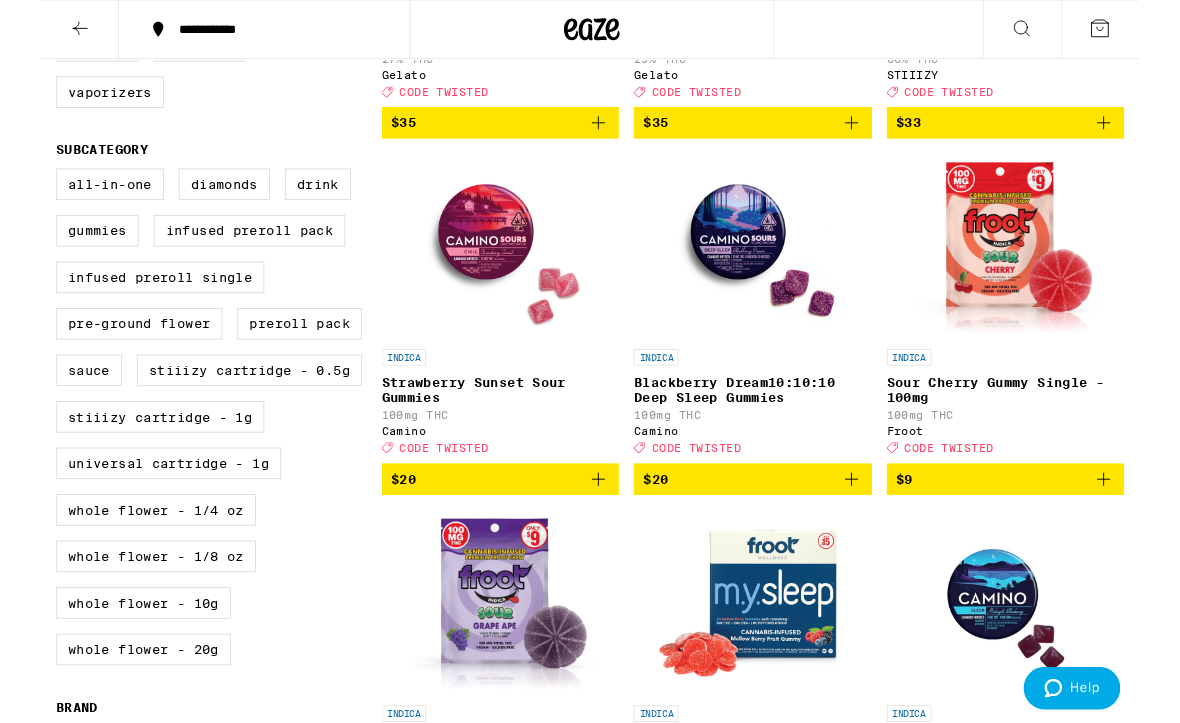 scroll, scrollTop: 484, scrollLeft: 0, axis: vertical 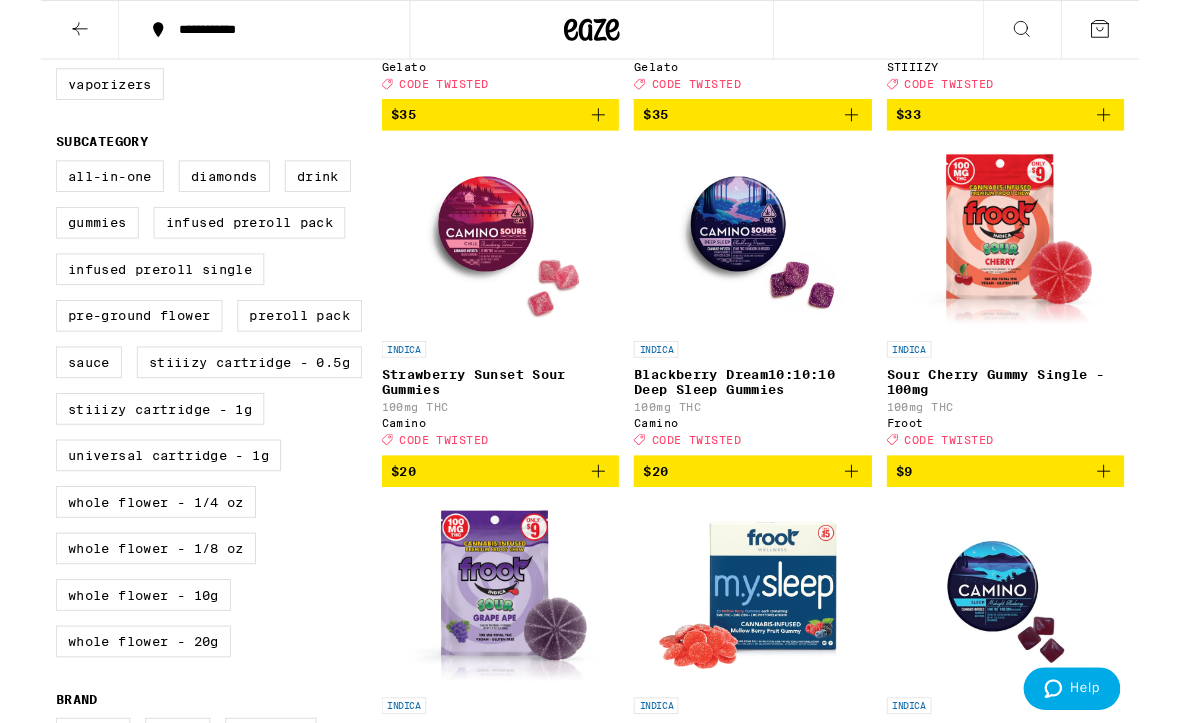 click on "Universal Cartridge - 1g" at bounding box center (137, 489) 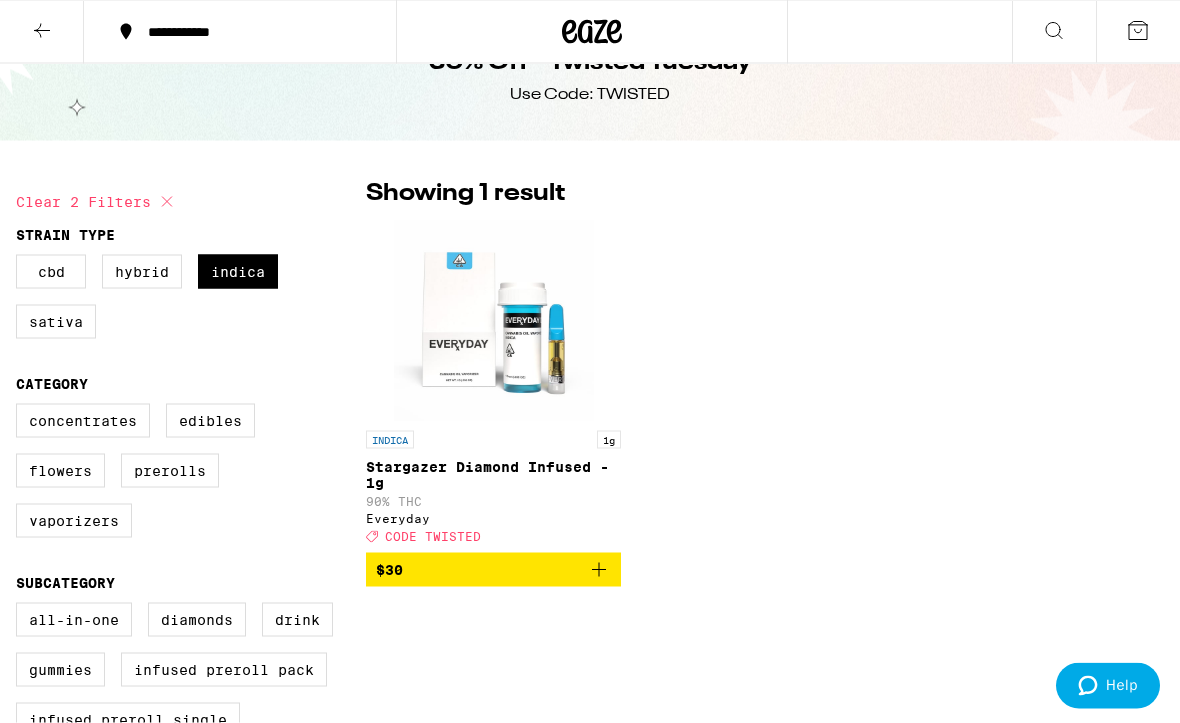scroll, scrollTop: 54, scrollLeft: 0, axis: vertical 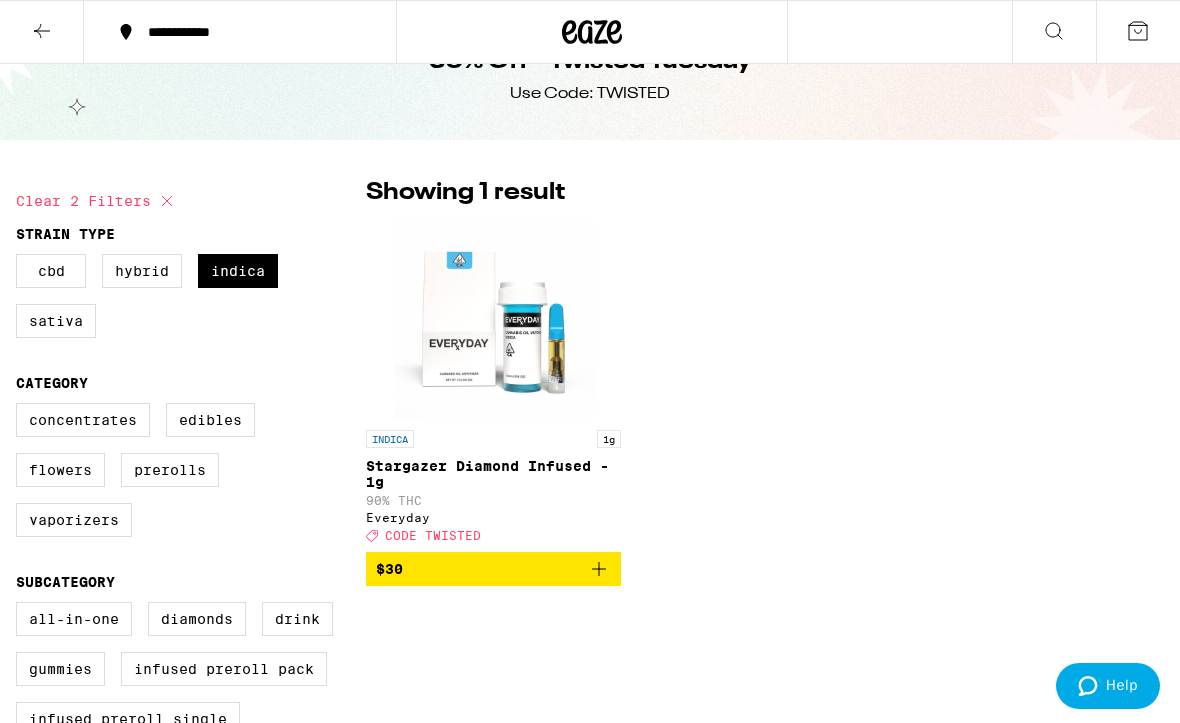 click on "Hybrid" at bounding box center (142, 271) 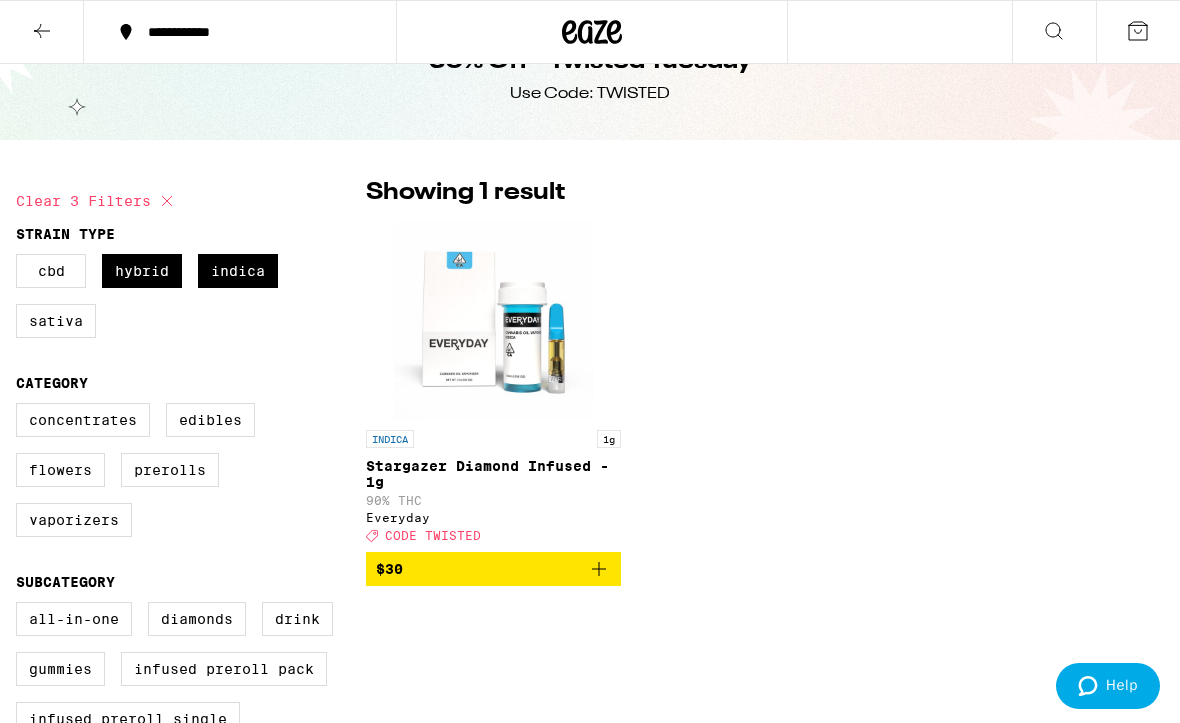 click on "Sativa" at bounding box center [56, 321] 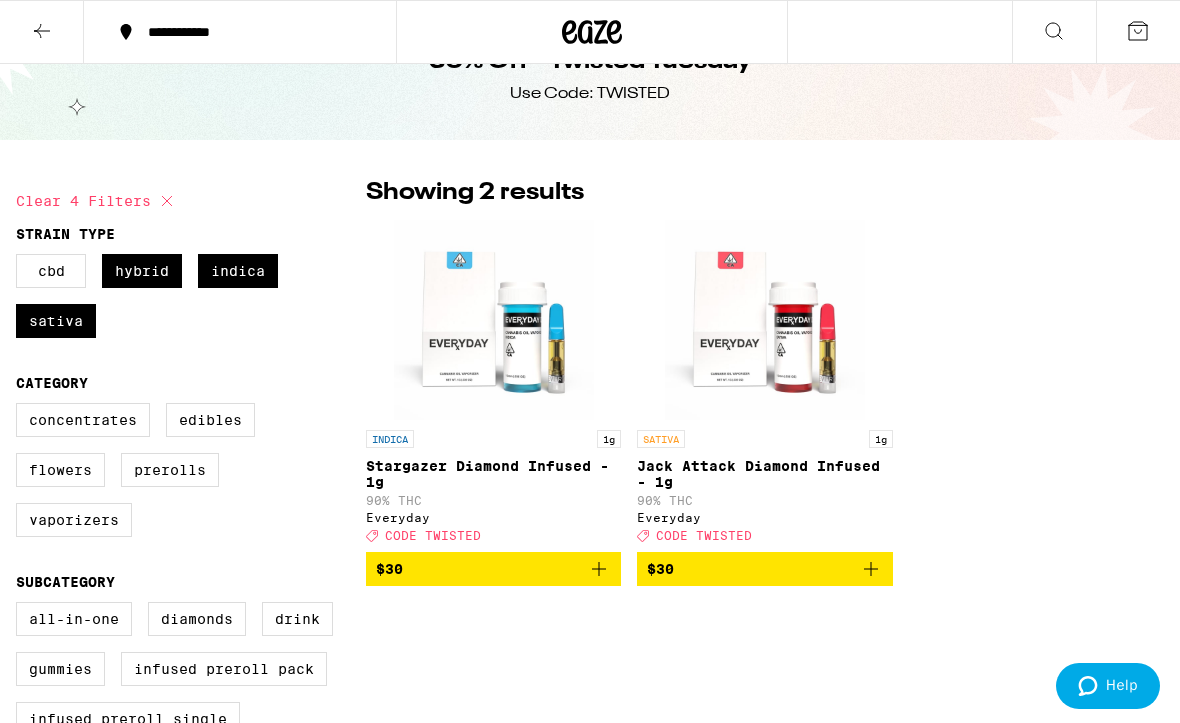 click on "Sativa" at bounding box center [56, 321] 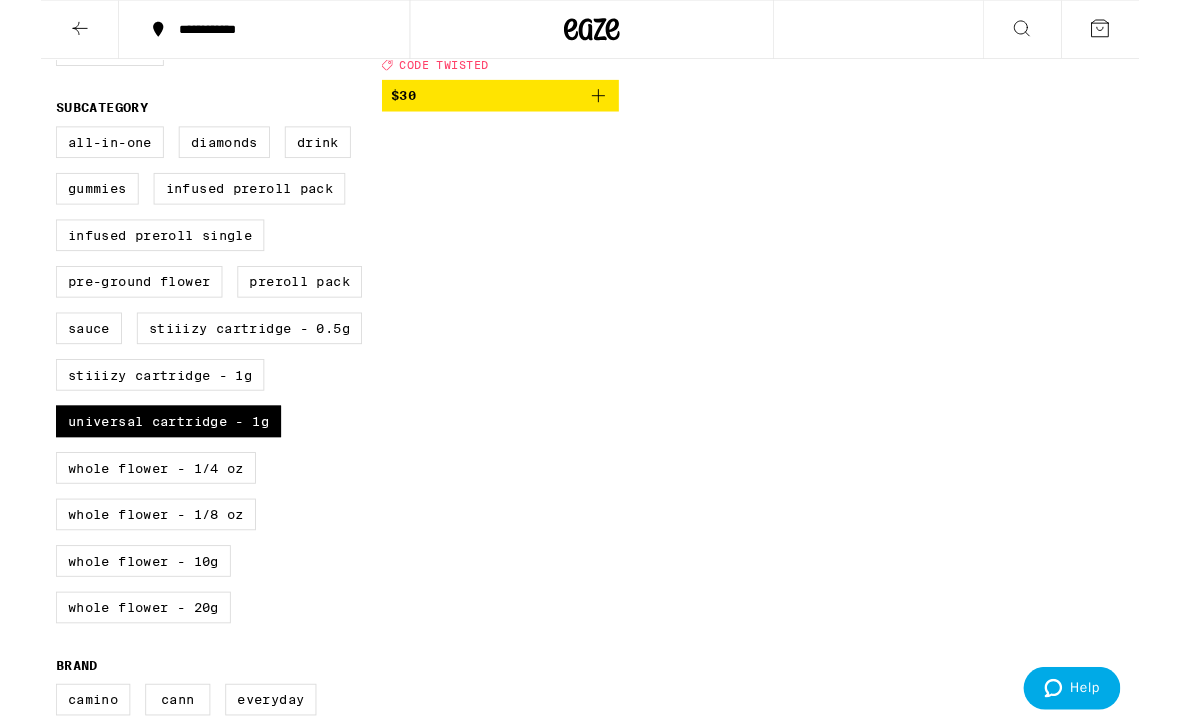 scroll, scrollTop: 522, scrollLeft: 0, axis: vertical 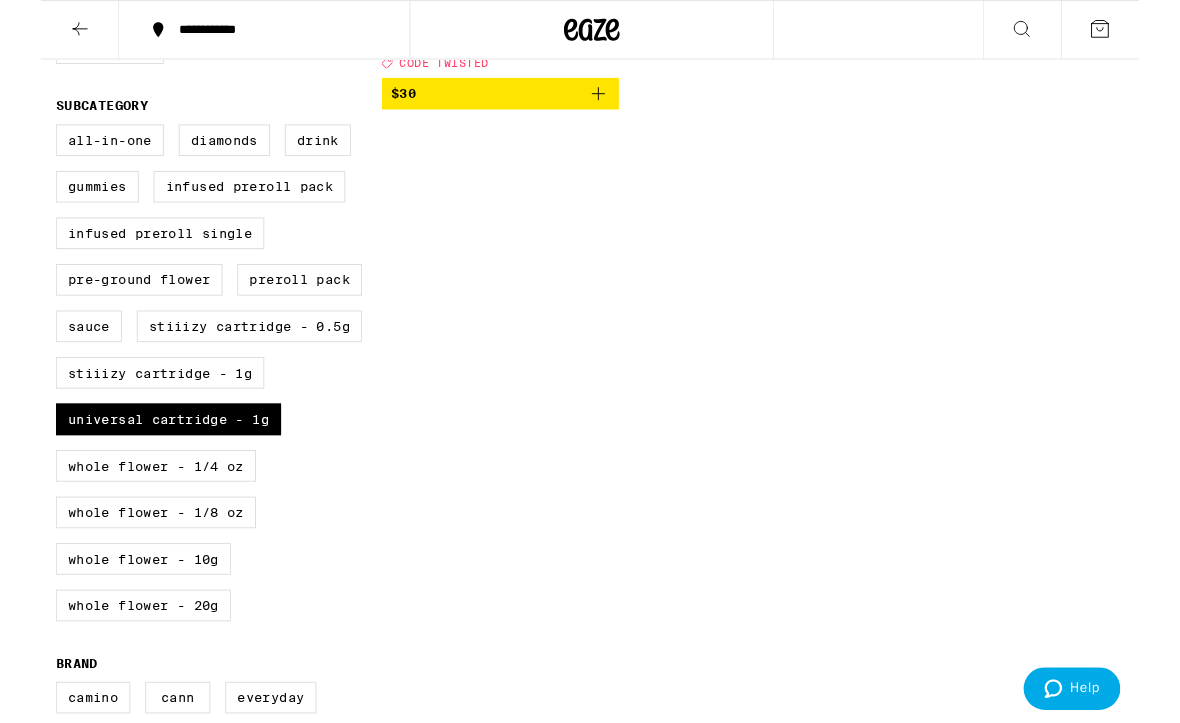 click on "STIIIZY Cartridge - 1g" at bounding box center (128, 401) 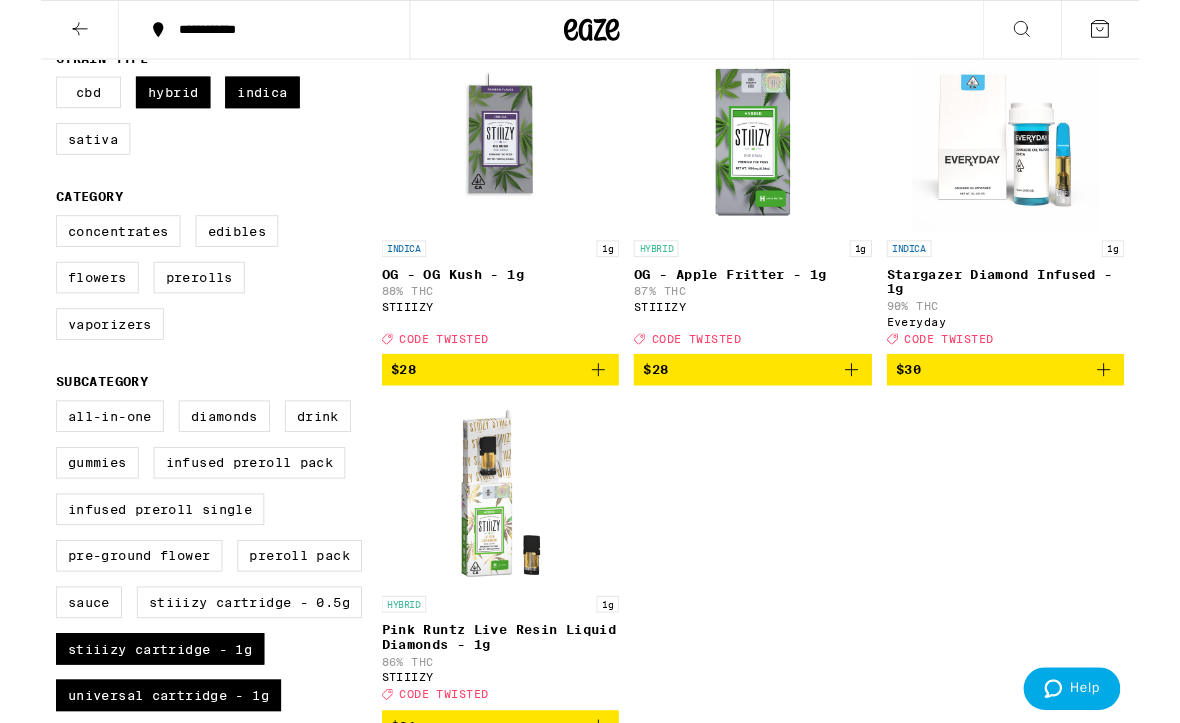 scroll, scrollTop: 0, scrollLeft: 0, axis: both 